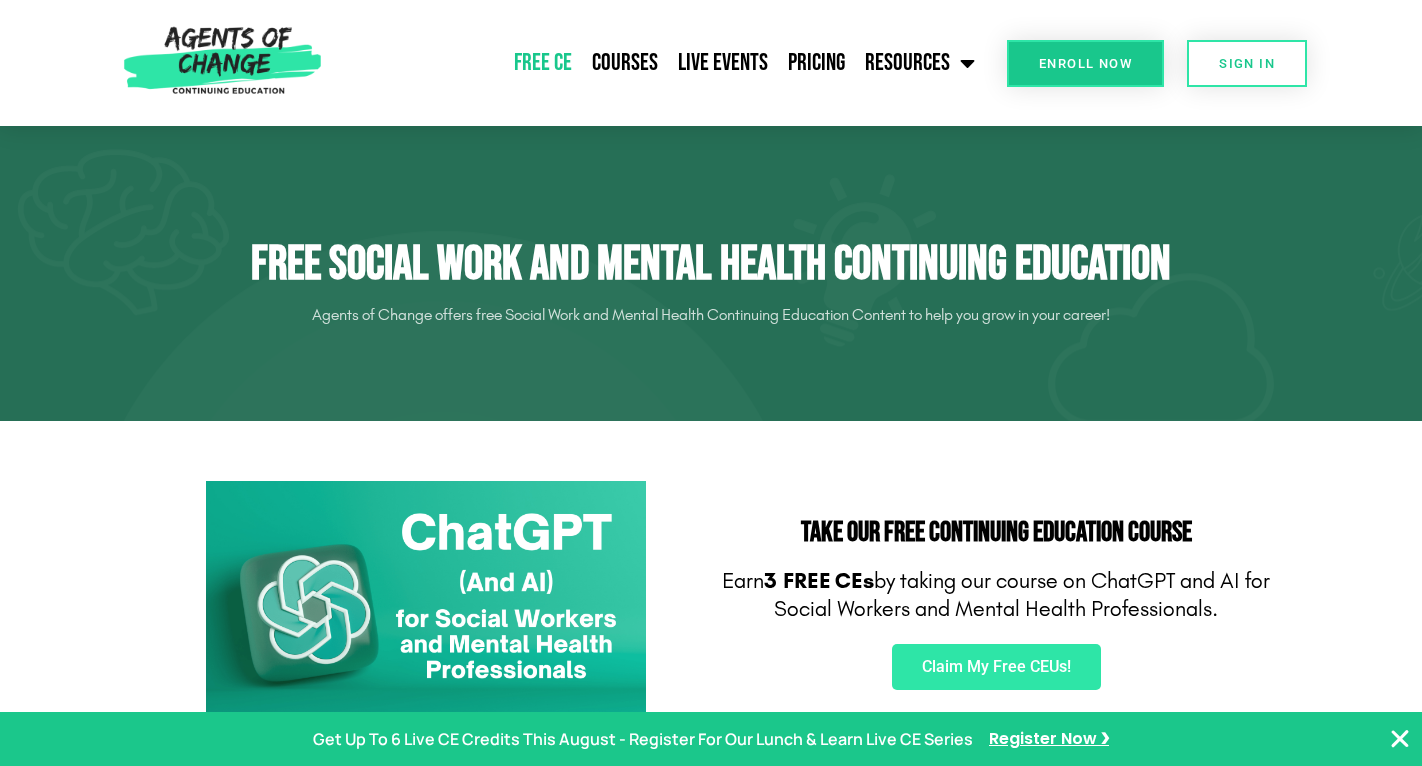 scroll, scrollTop: 0, scrollLeft: 0, axis: both 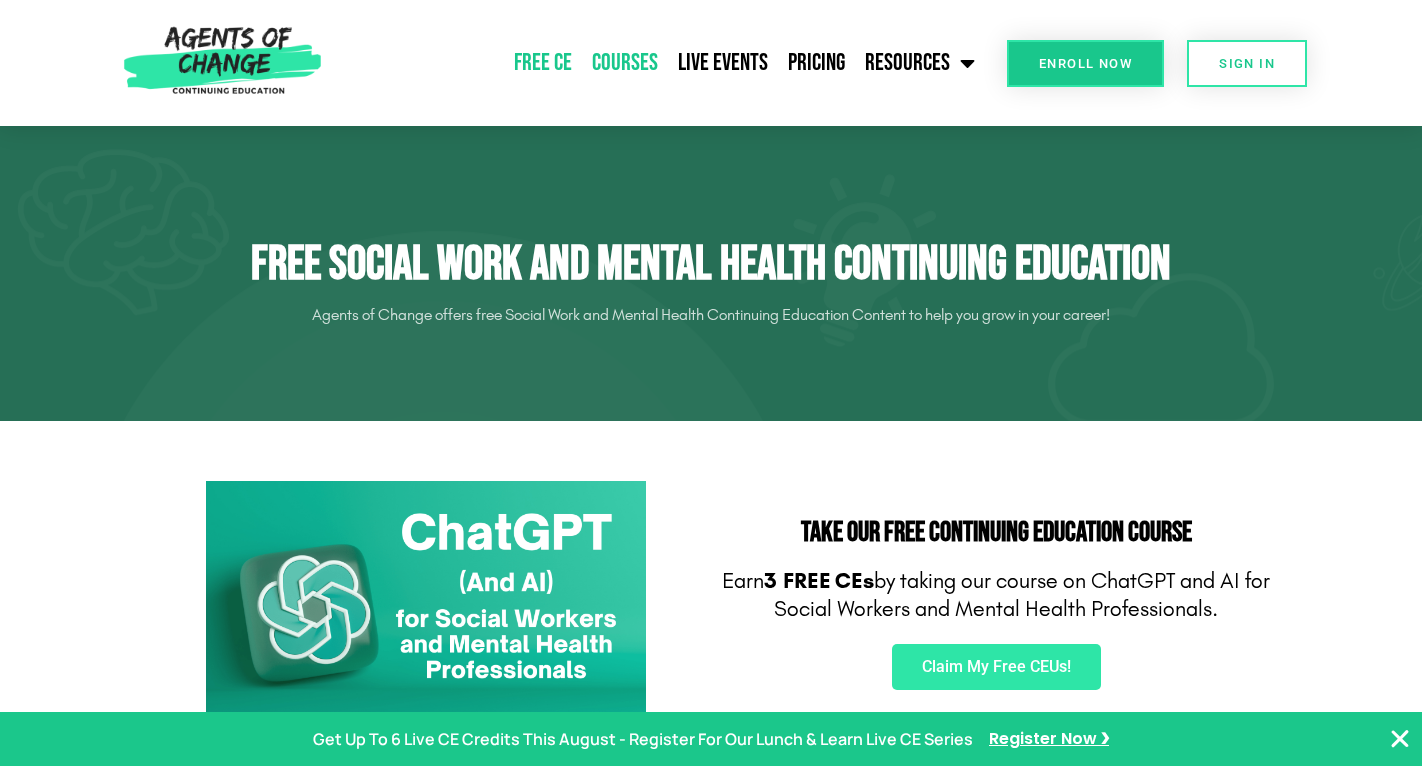 click on "Courses" 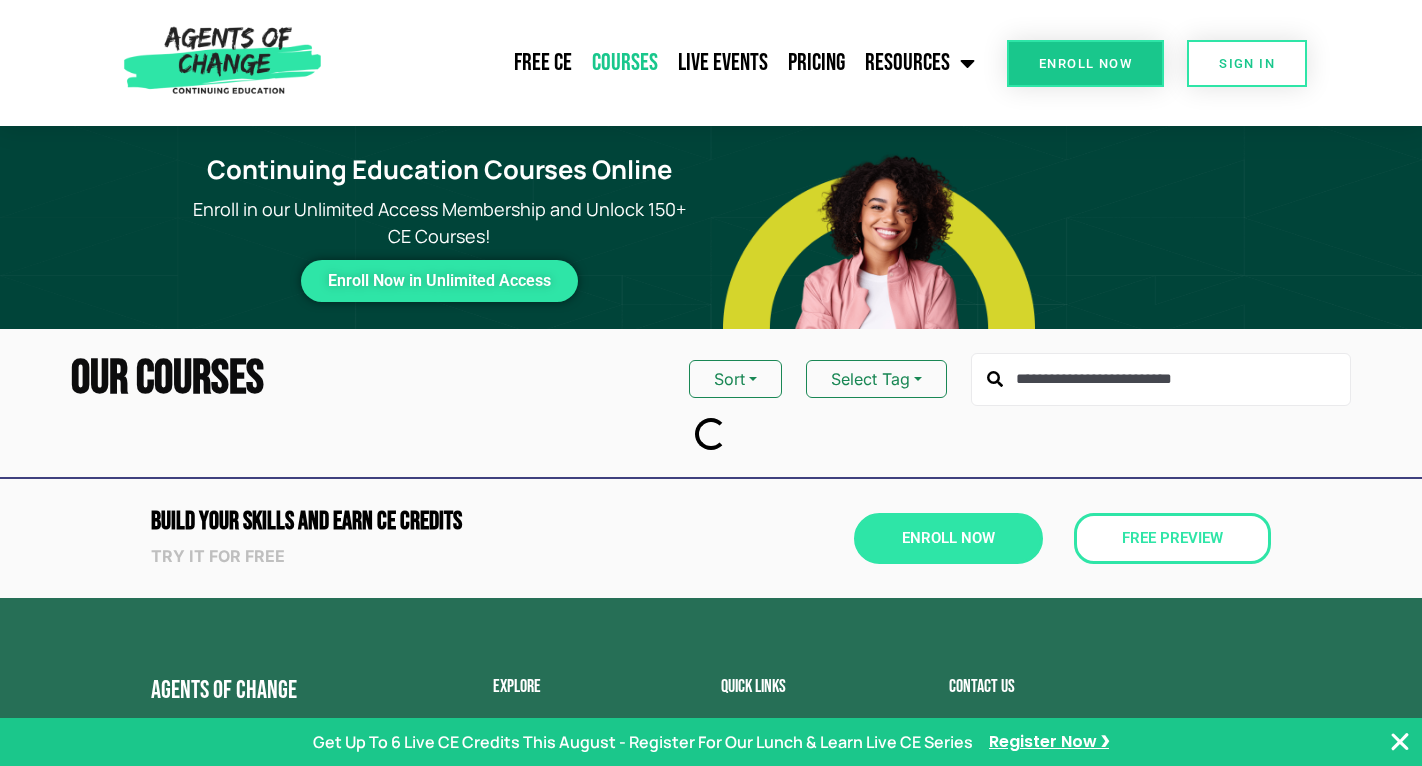 scroll, scrollTop: 0, scrollLeft: 0, axis: both 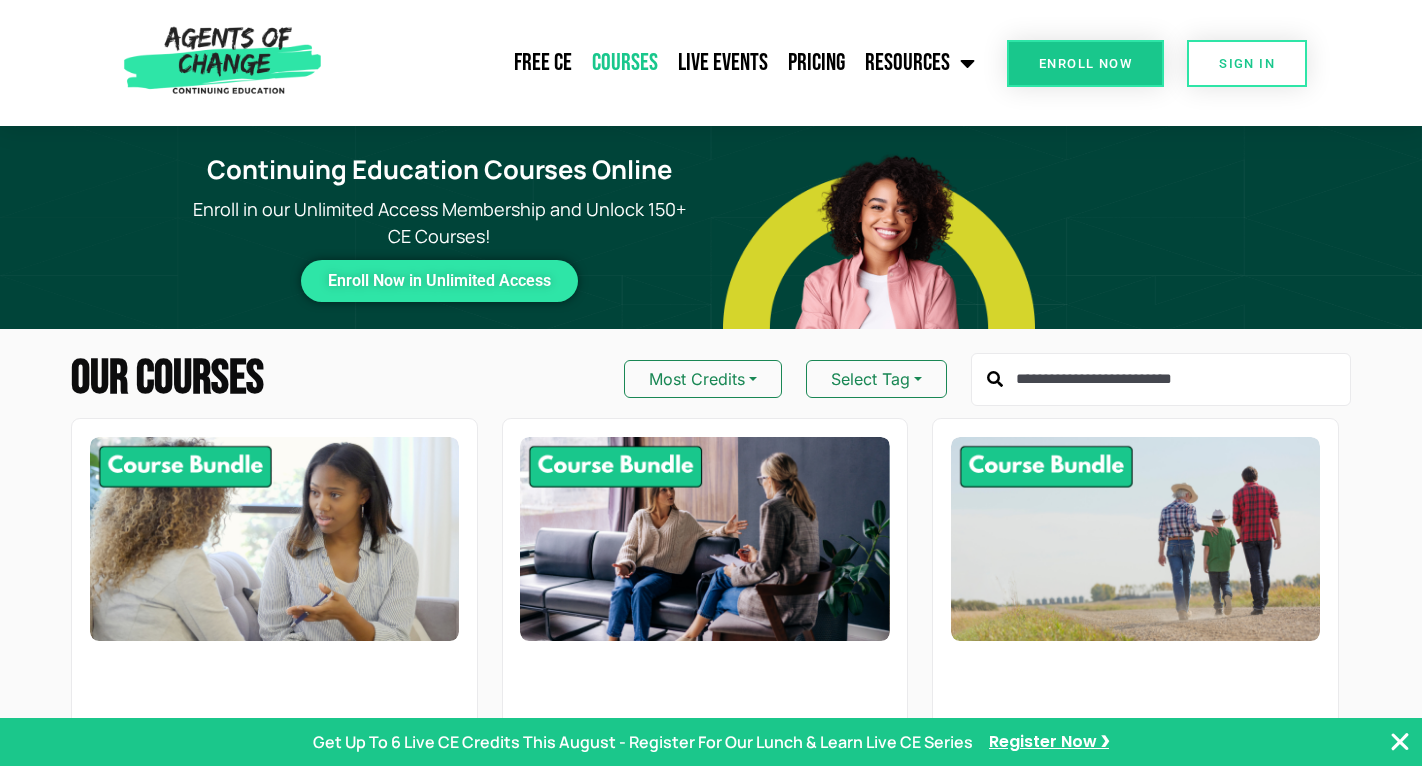 click at bounding box center [1161, 380] 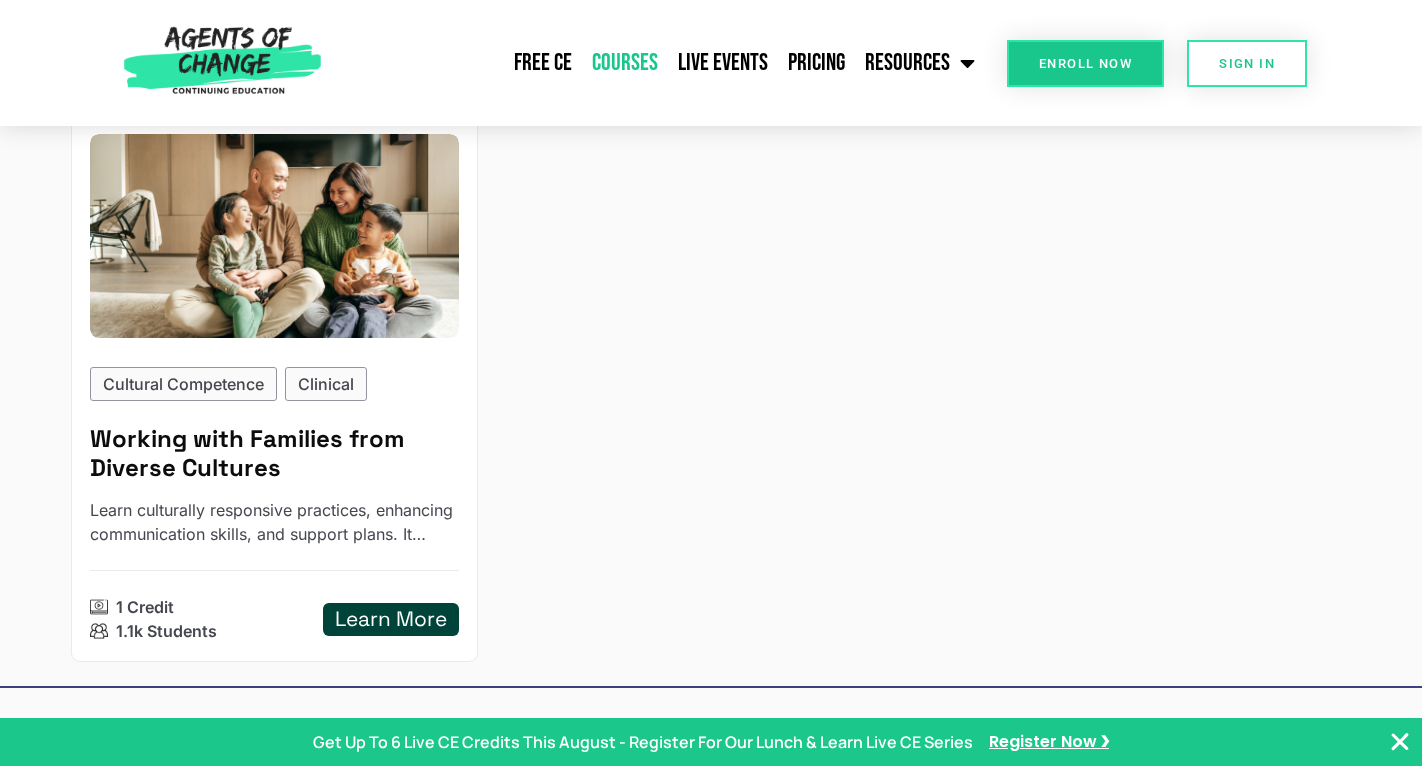 scroll, scrollTop: 125, scrollLeft: 0, axis: vertical 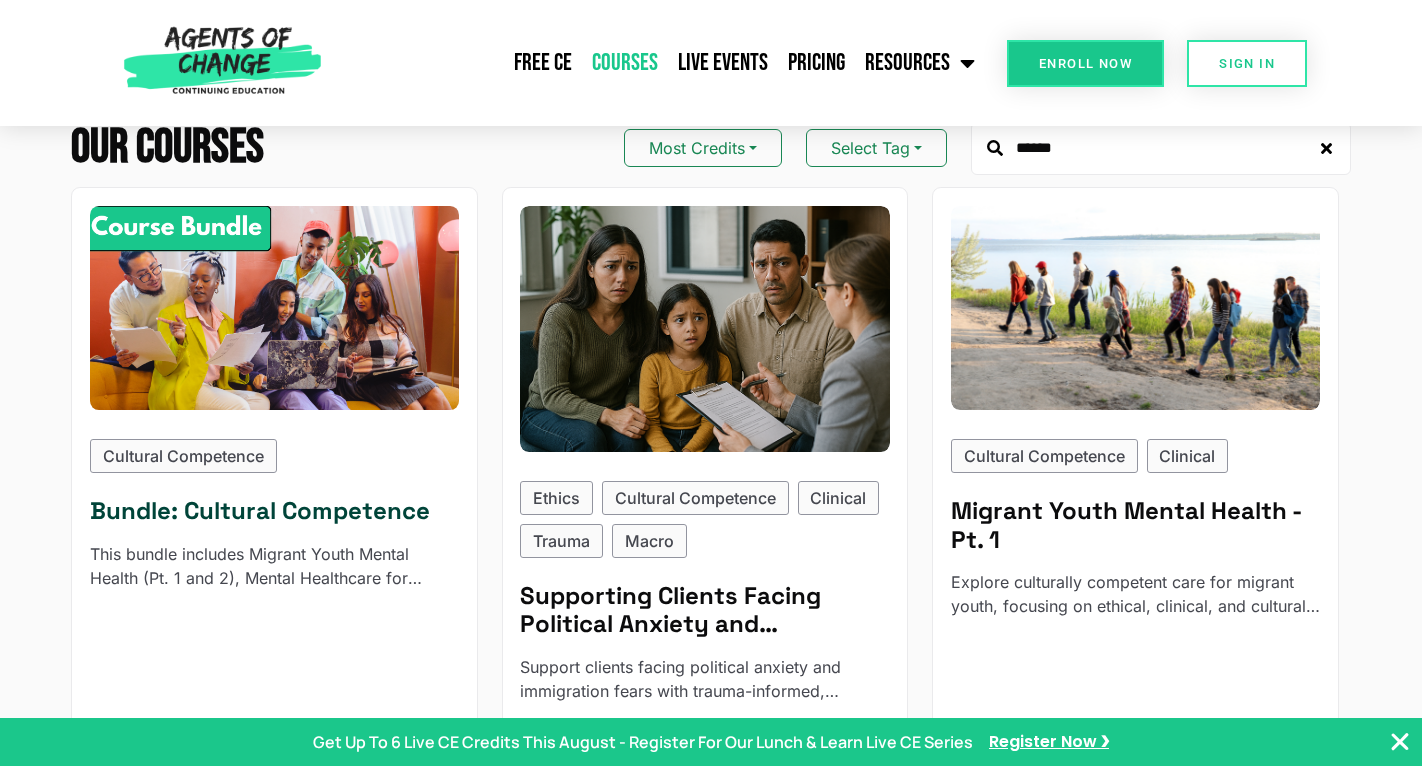 type on "******" 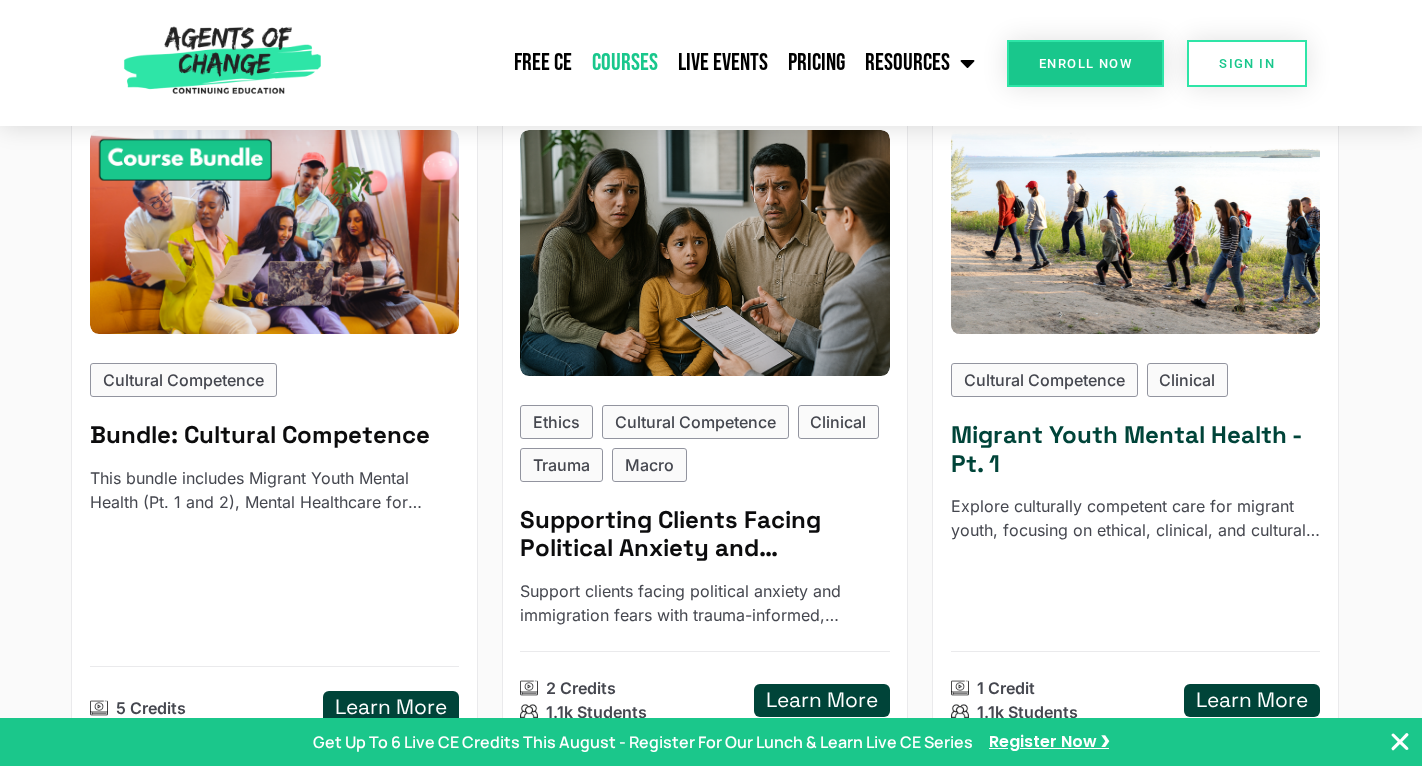 scroll, scrollTop: 307, scrollLeft: 0, axis: vertical 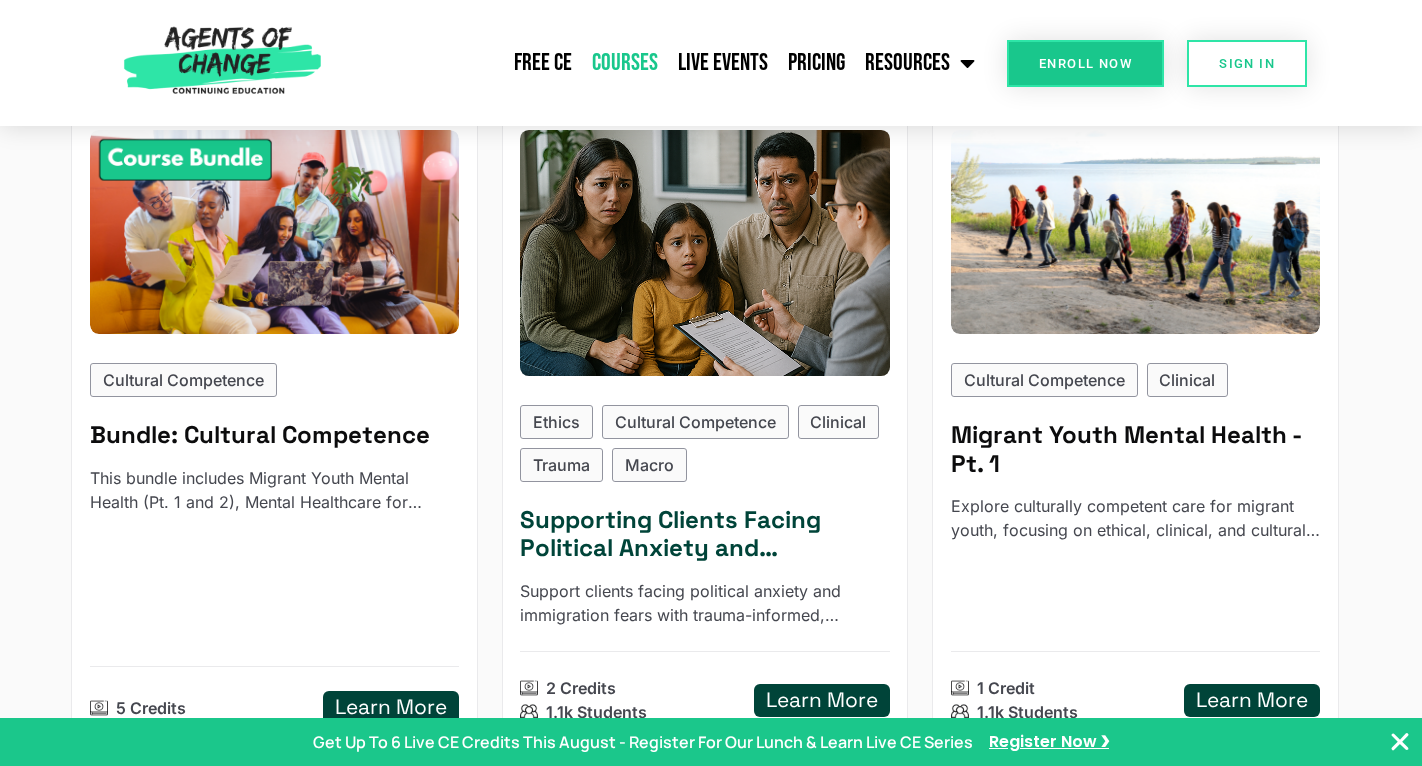 click at bounding box center [705, 252] 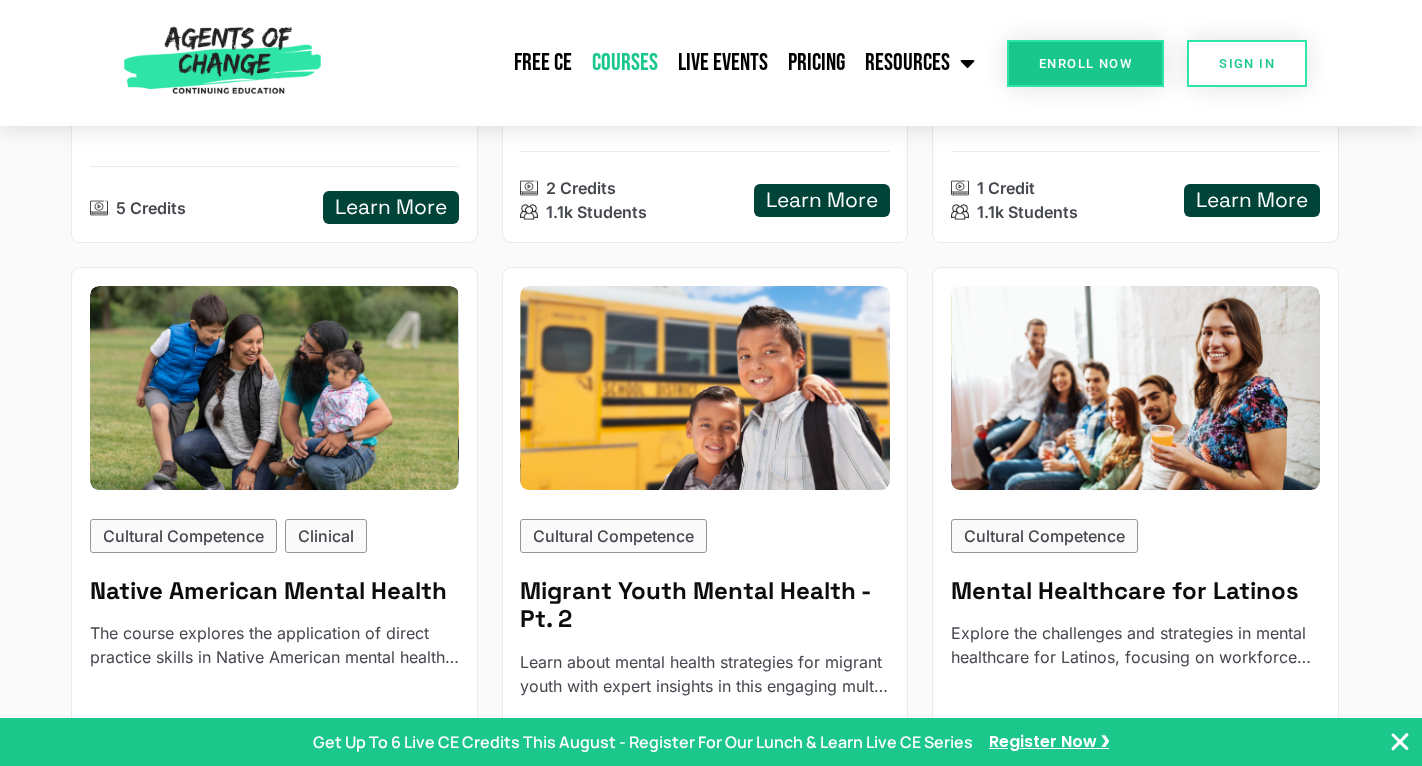 scroll, scrollTop: 911, scrollLeft: 0, axis: vertical 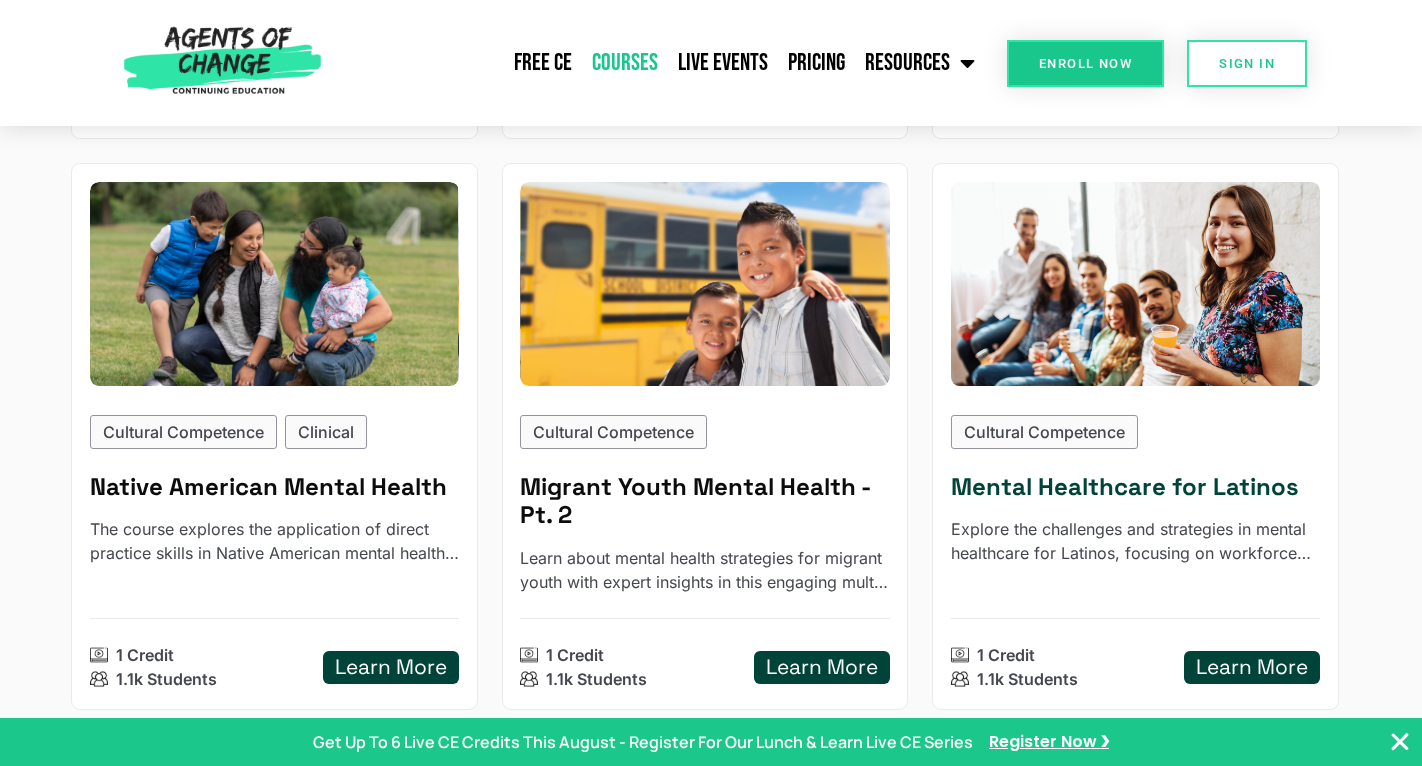 click at bounding box center (1136, 283) 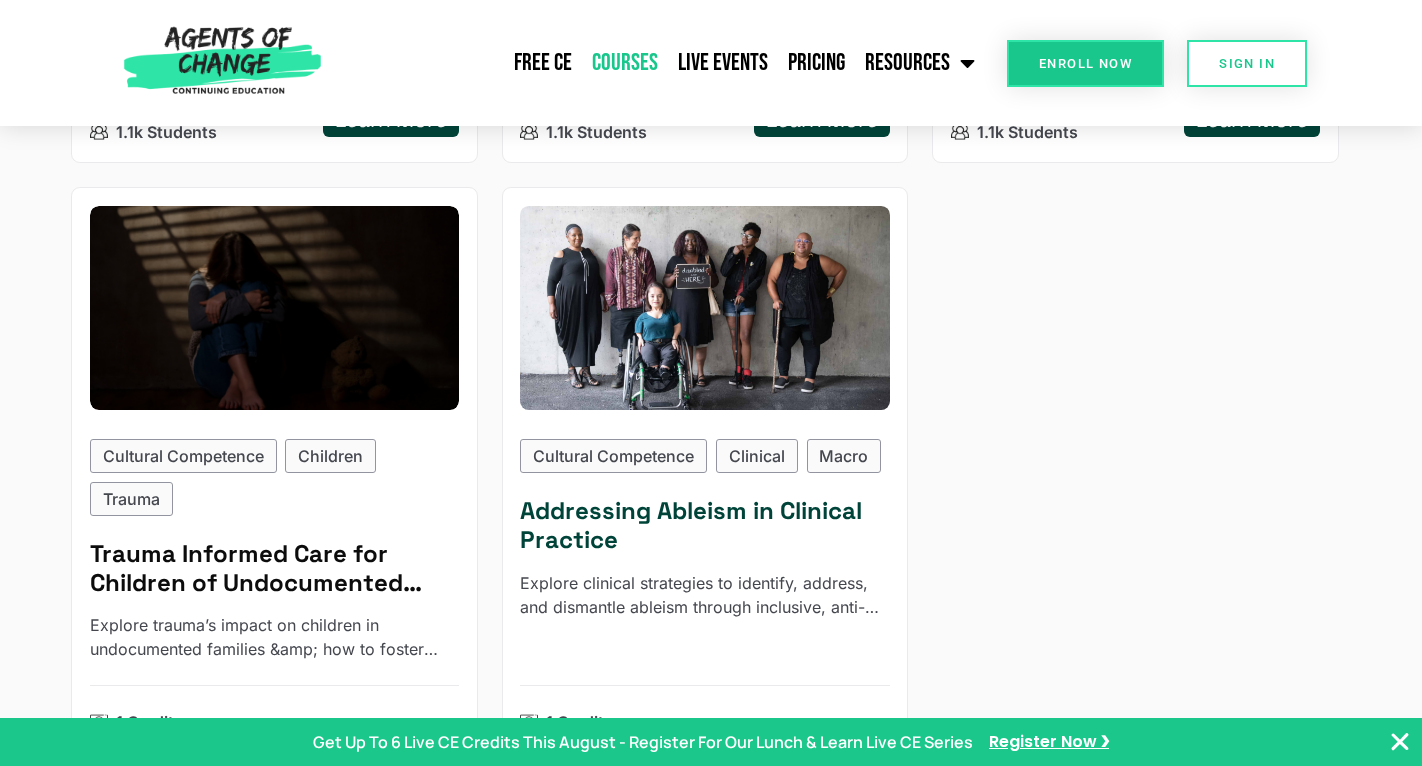 scroll, scrollTop: 2690, scrollLeft: 0, axis: vertical 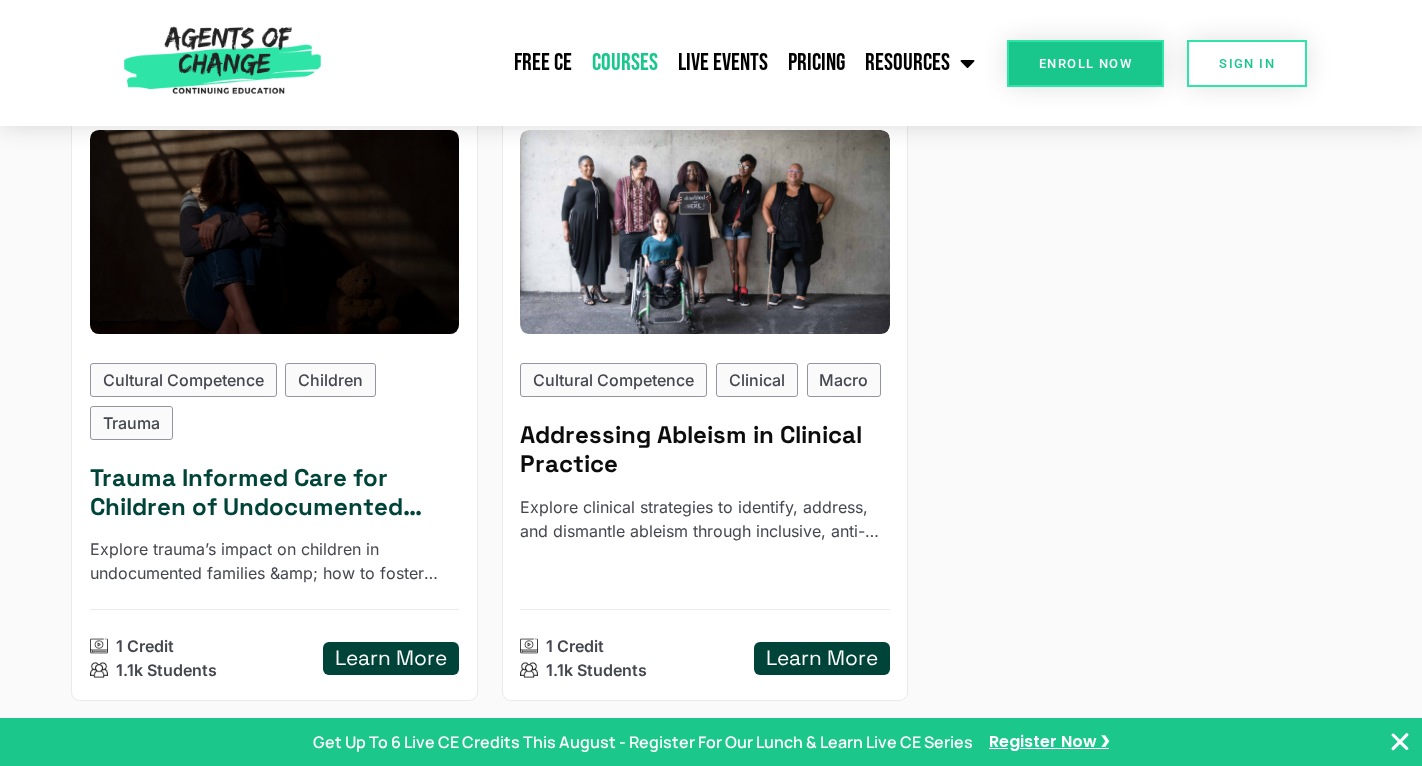 click at bounding box center [274, 232] 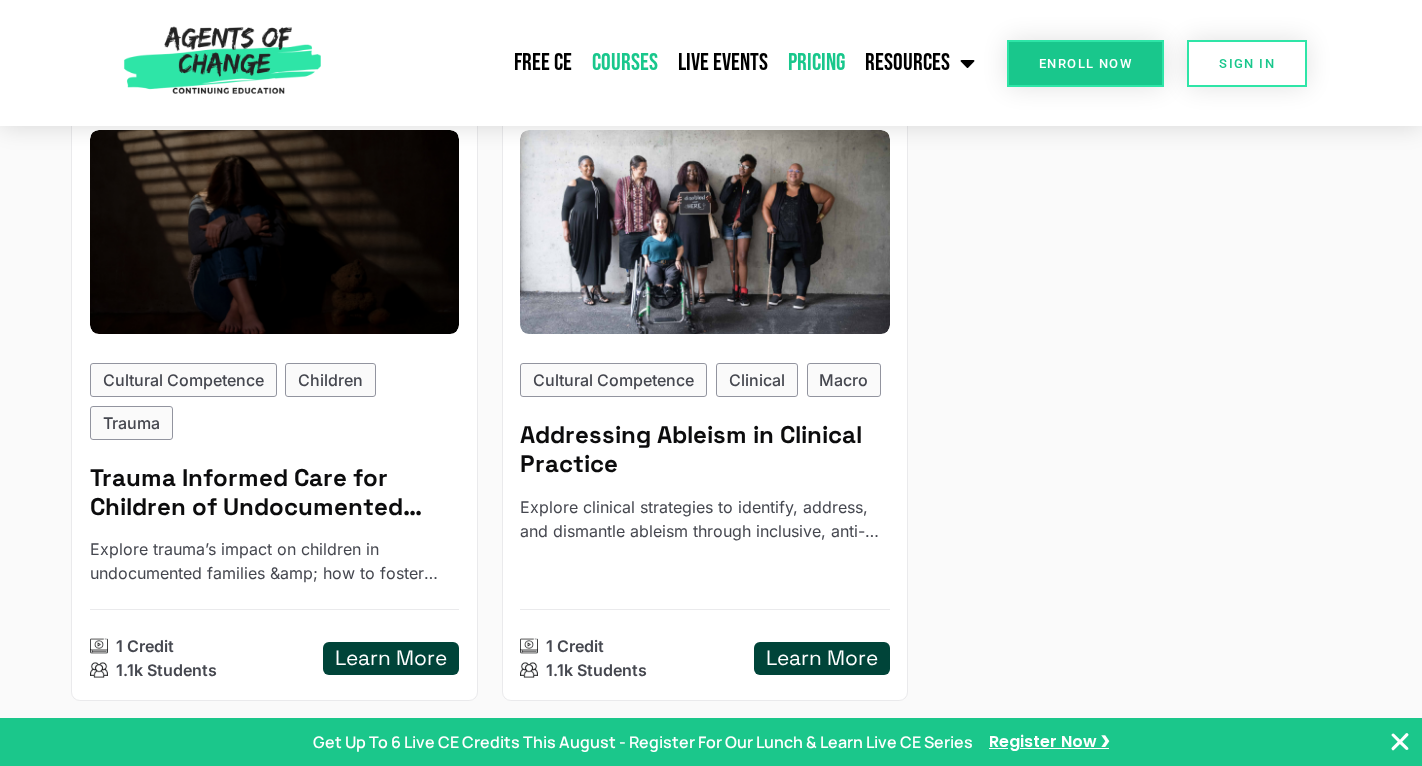 click on "Pricing" 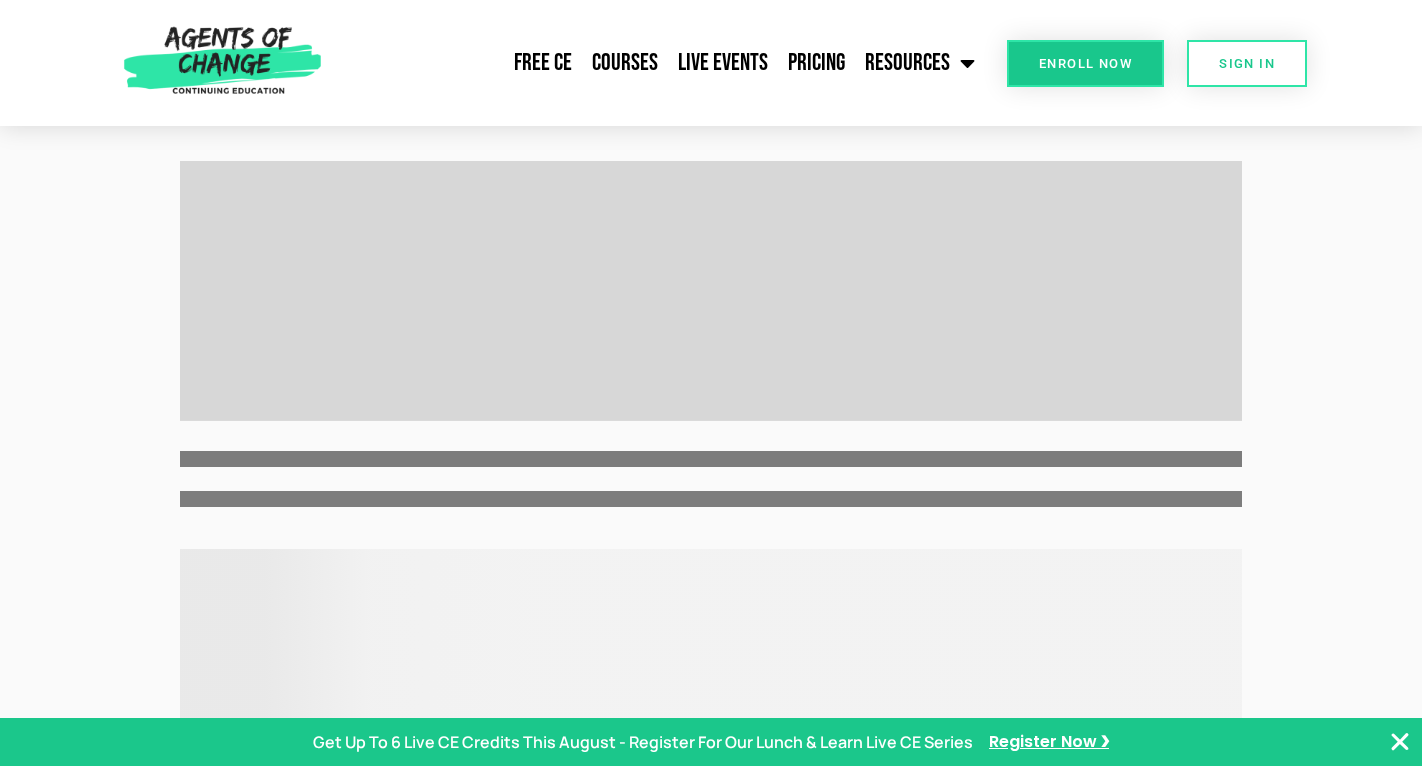 scroll, scrollTop: 0, scrollLeft: 0, axis: both 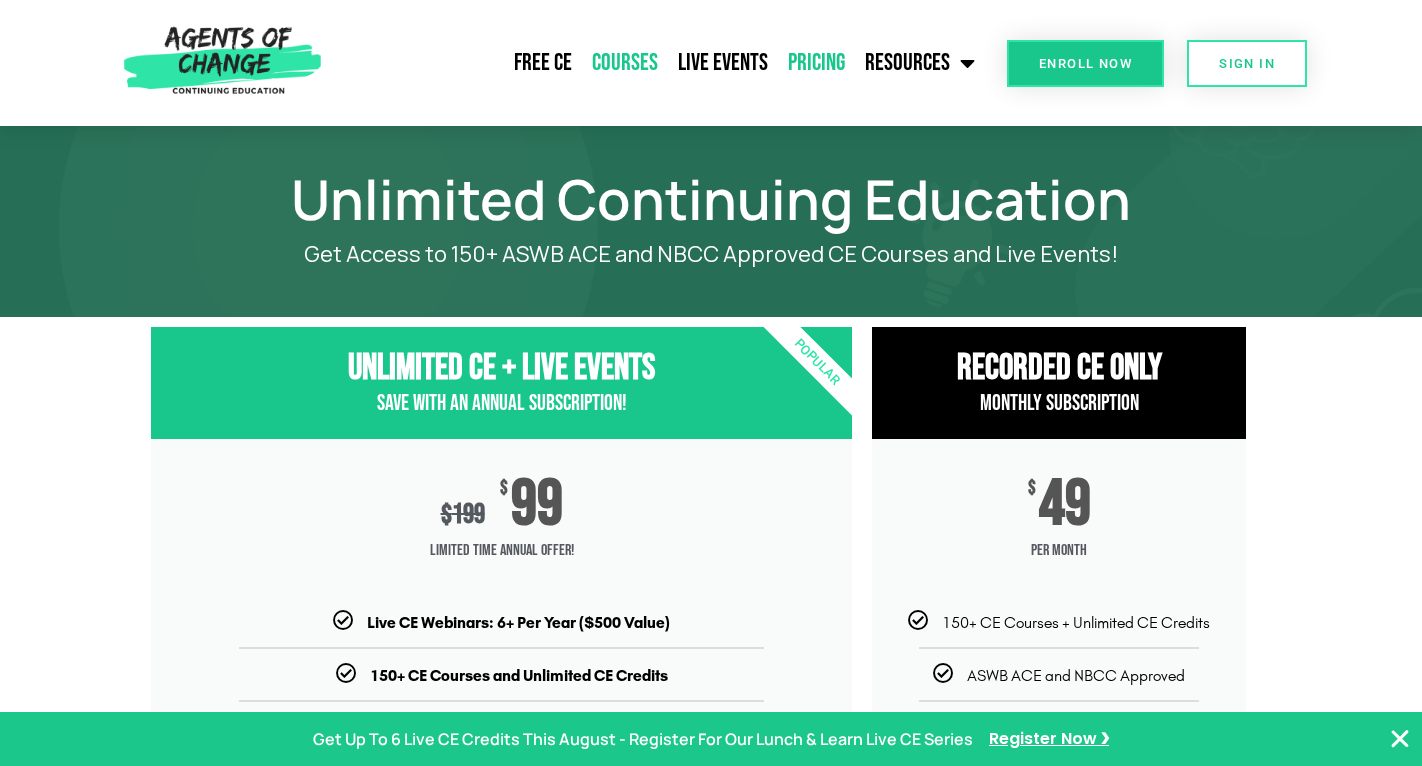 click on "Courses" 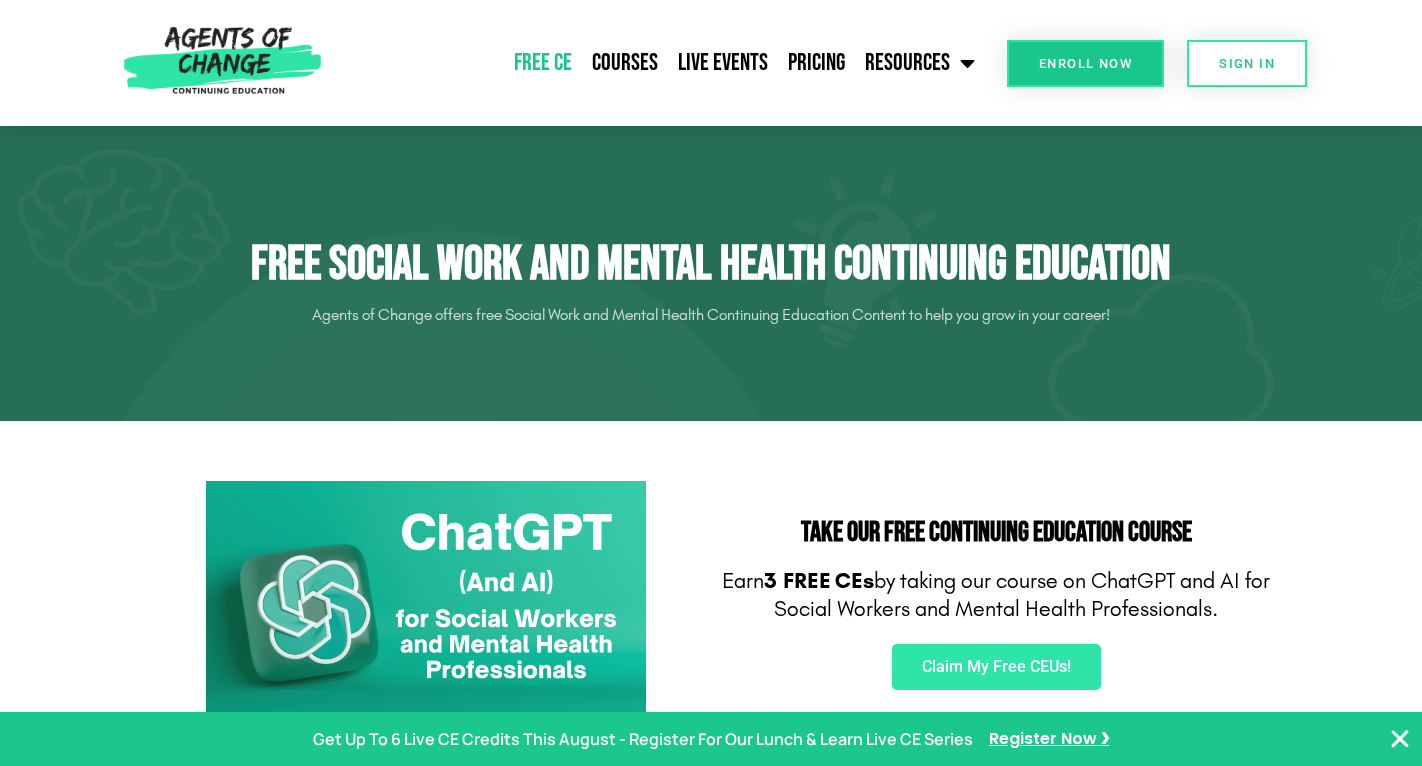 scroll, scrollTop: 0, scrollLeft: 0, axis: both 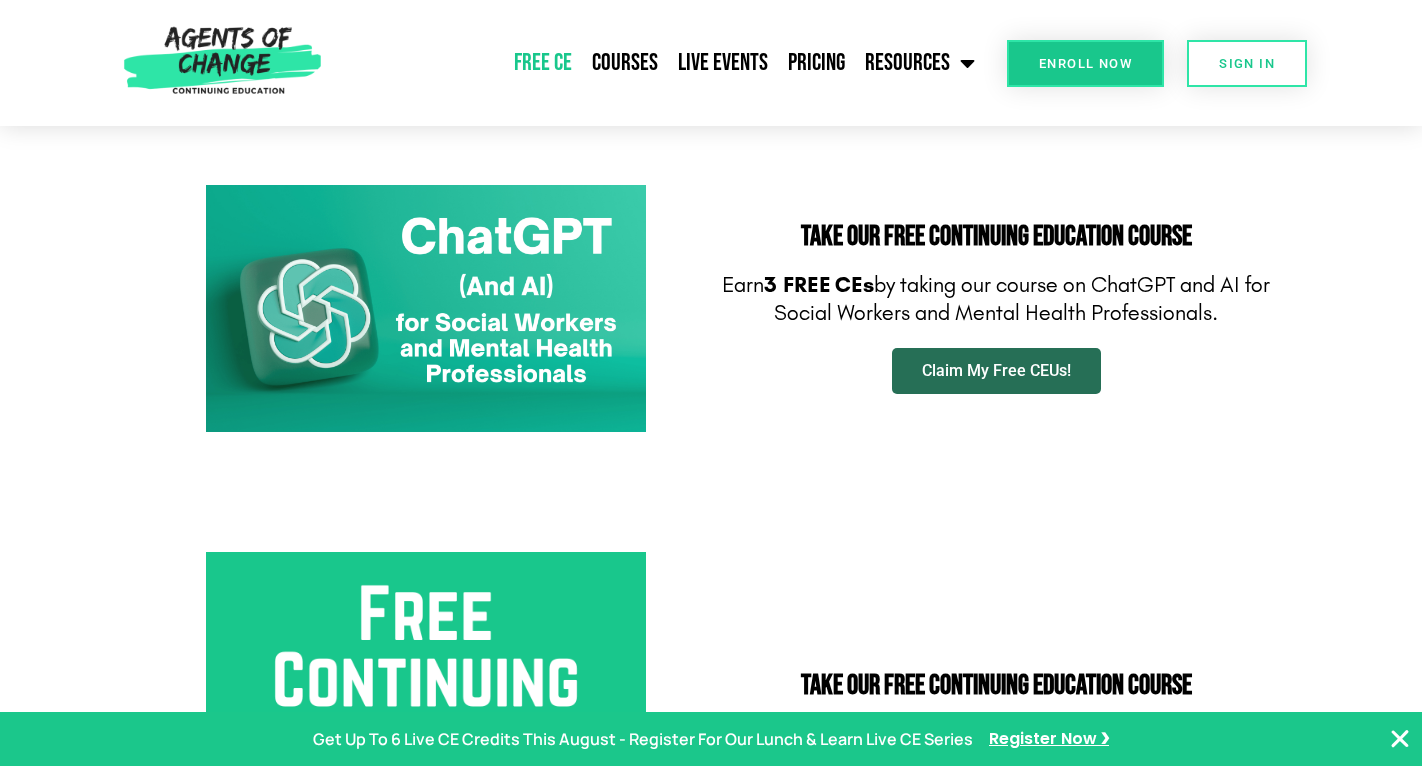 click on "Claim My Free CEUs!" at bounding box center [996, 371] 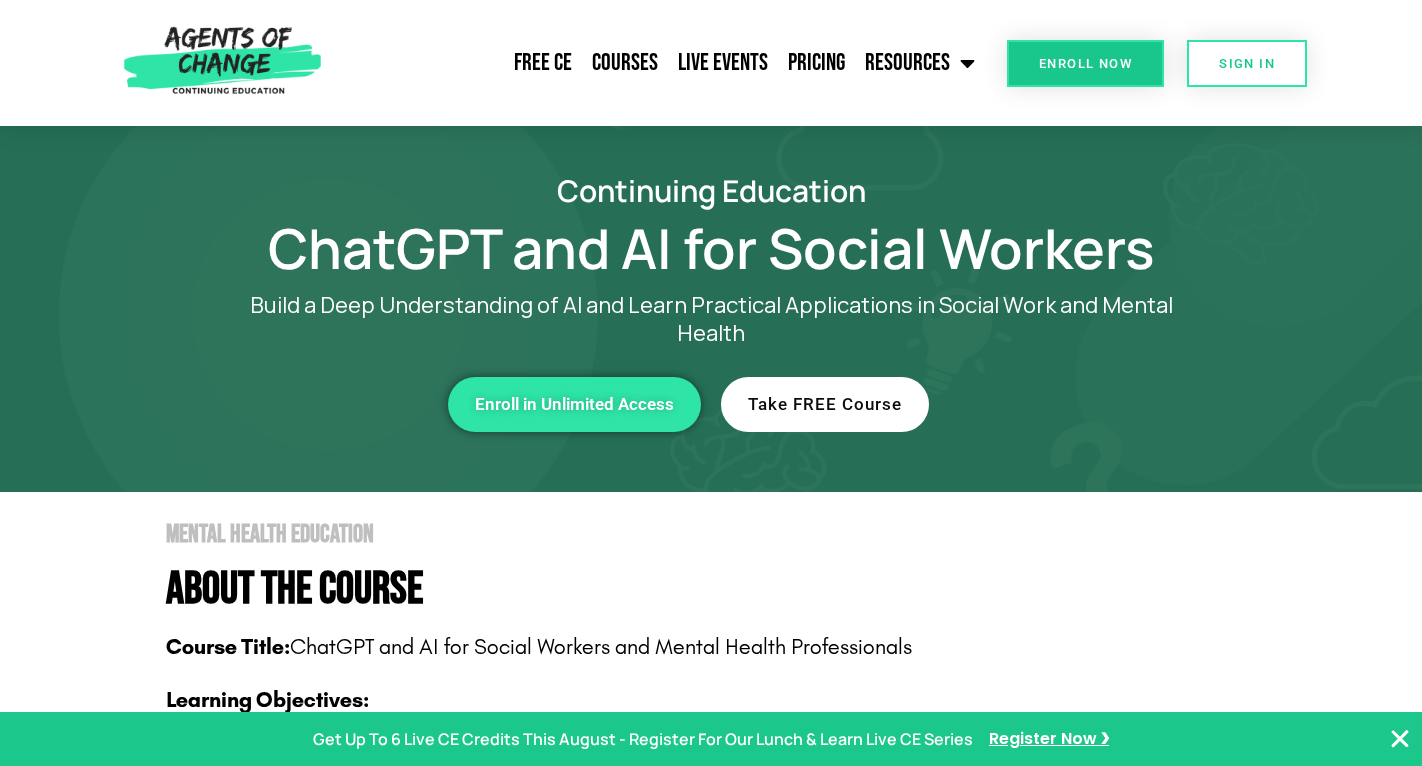 scroll, scrollTop: 0, scrollLeft: 0, axis: both 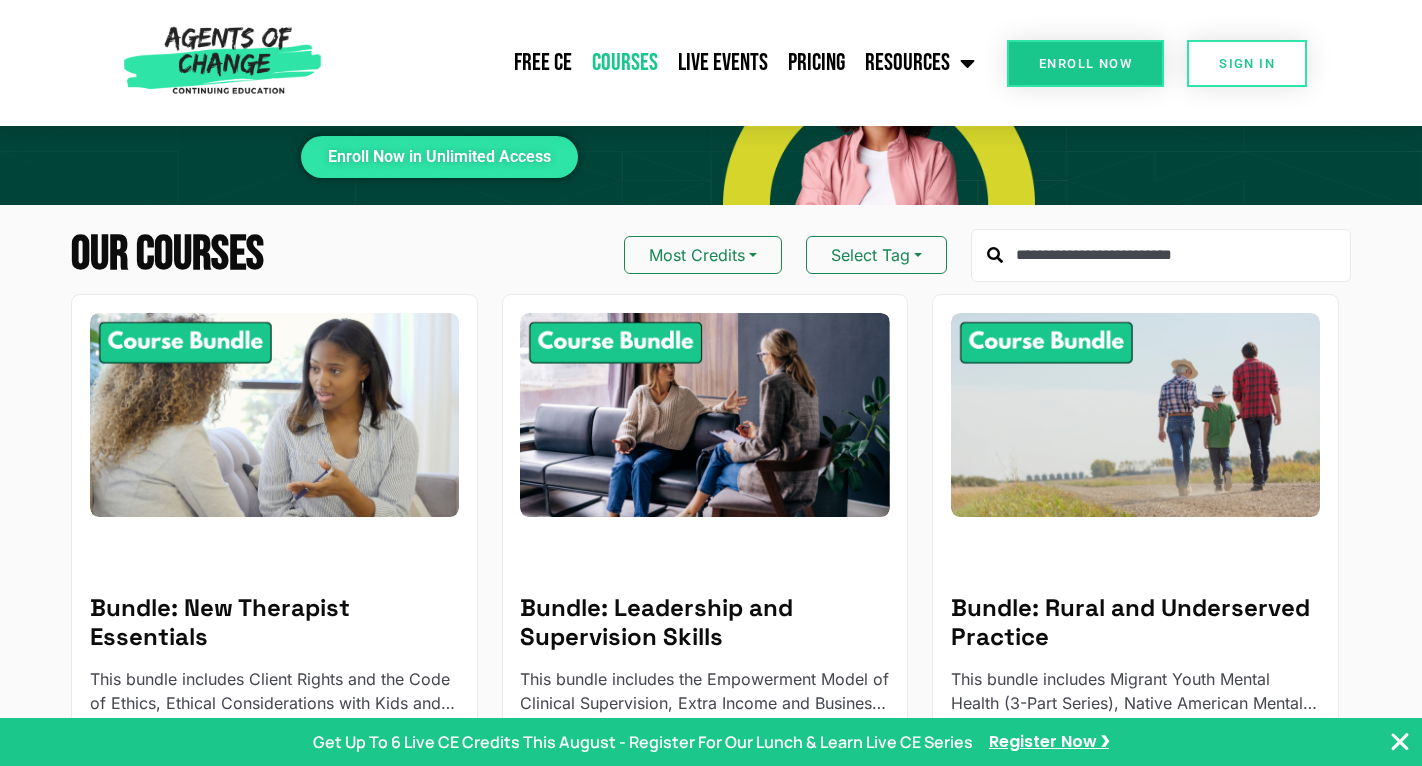 click at bounding box center [1161, 256] 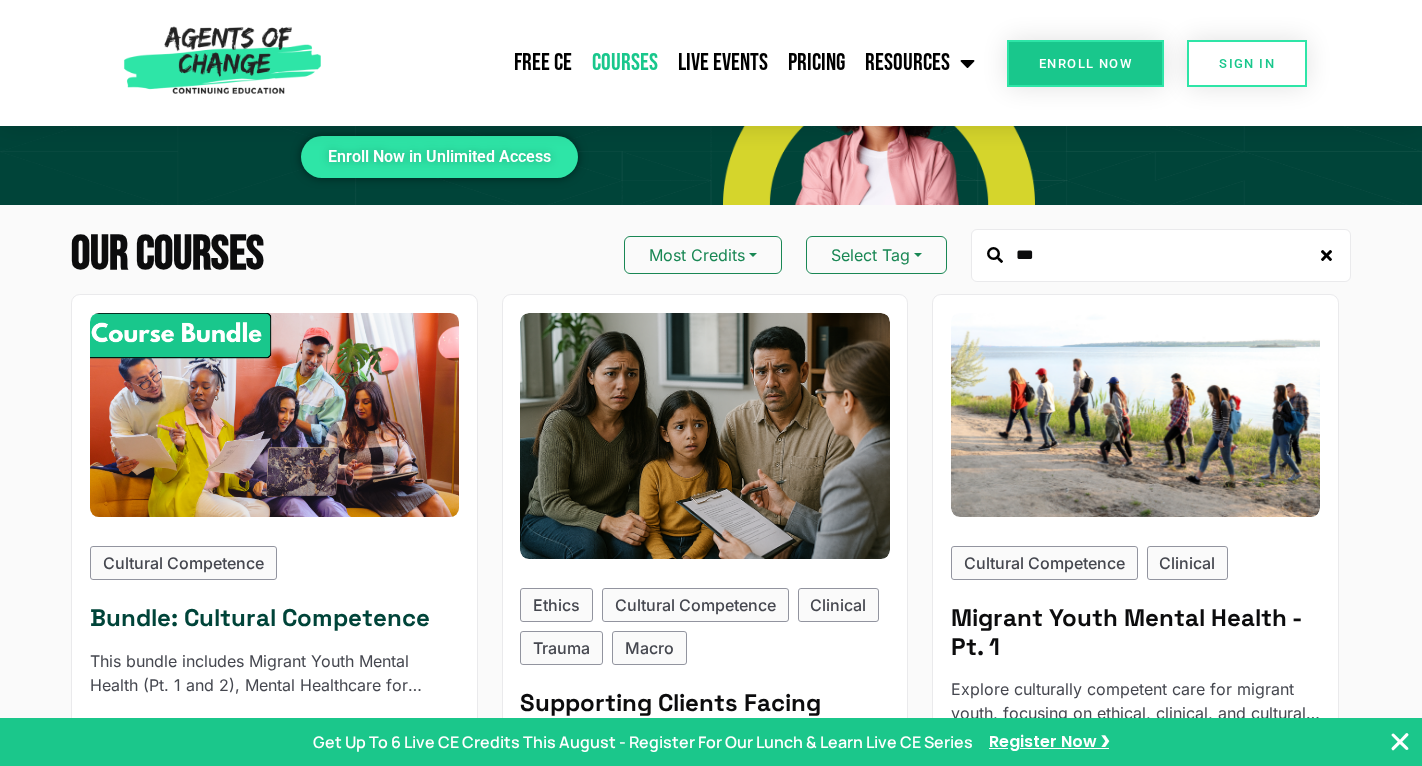 type on "***" 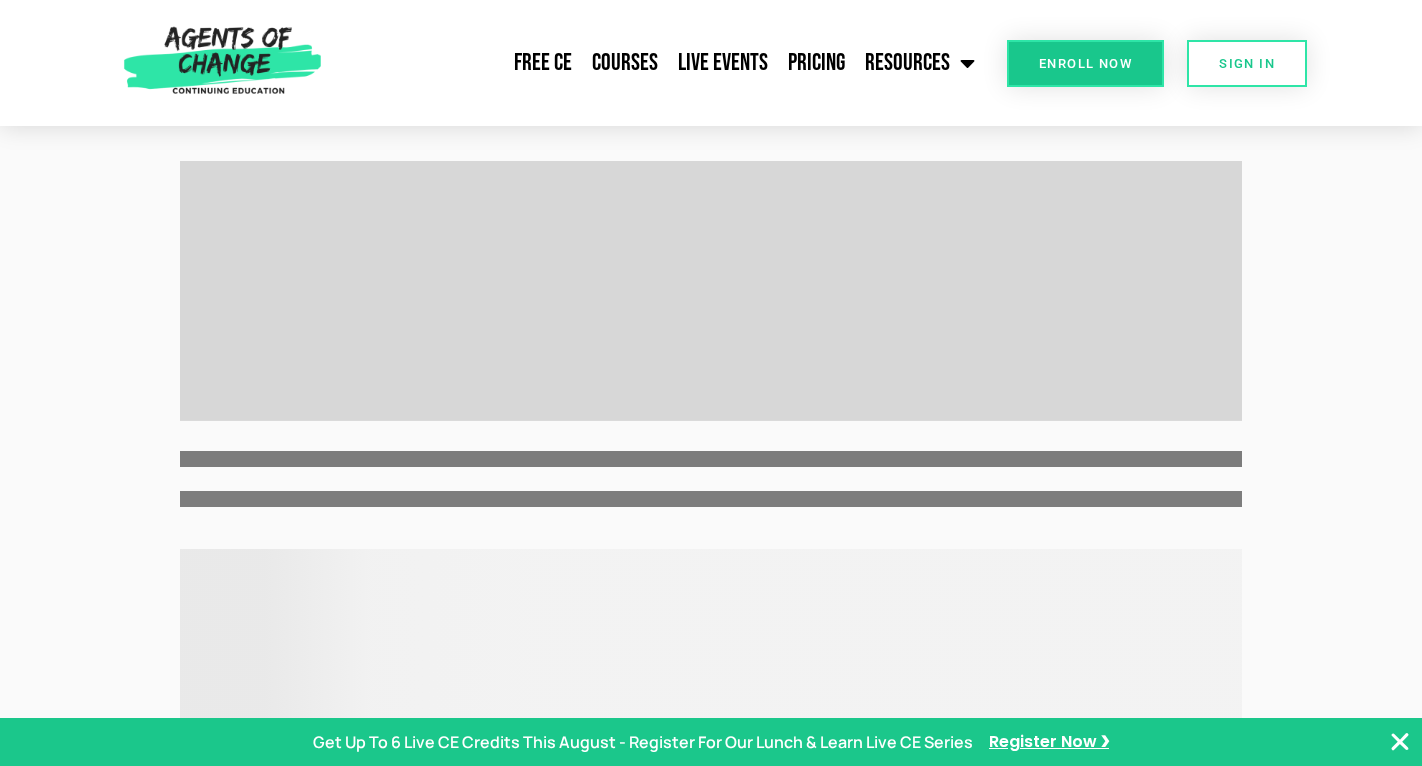 scroll, scrollTop: 0, scrollLeft: 0, axis: both 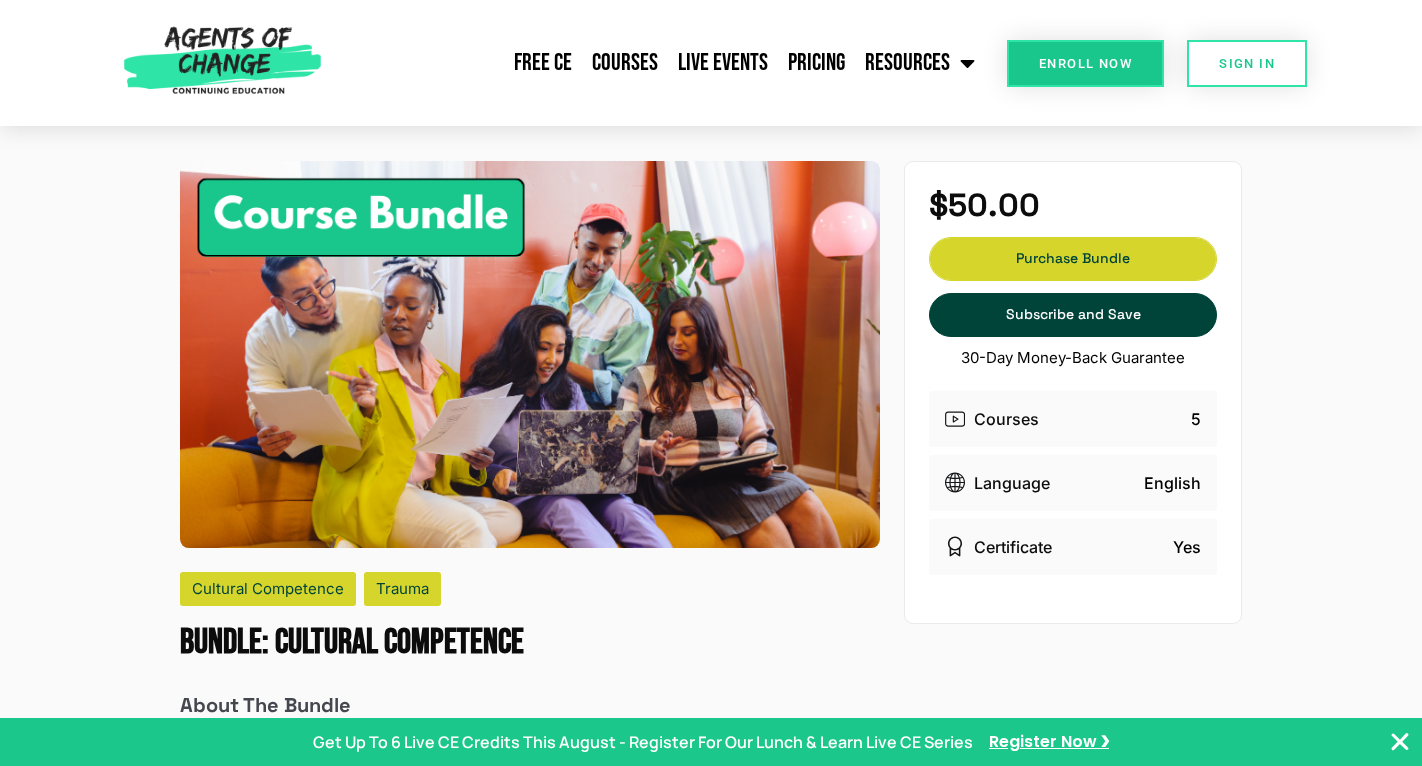 click on "Purchase Bundle" at bounding box center [1073, 259] 